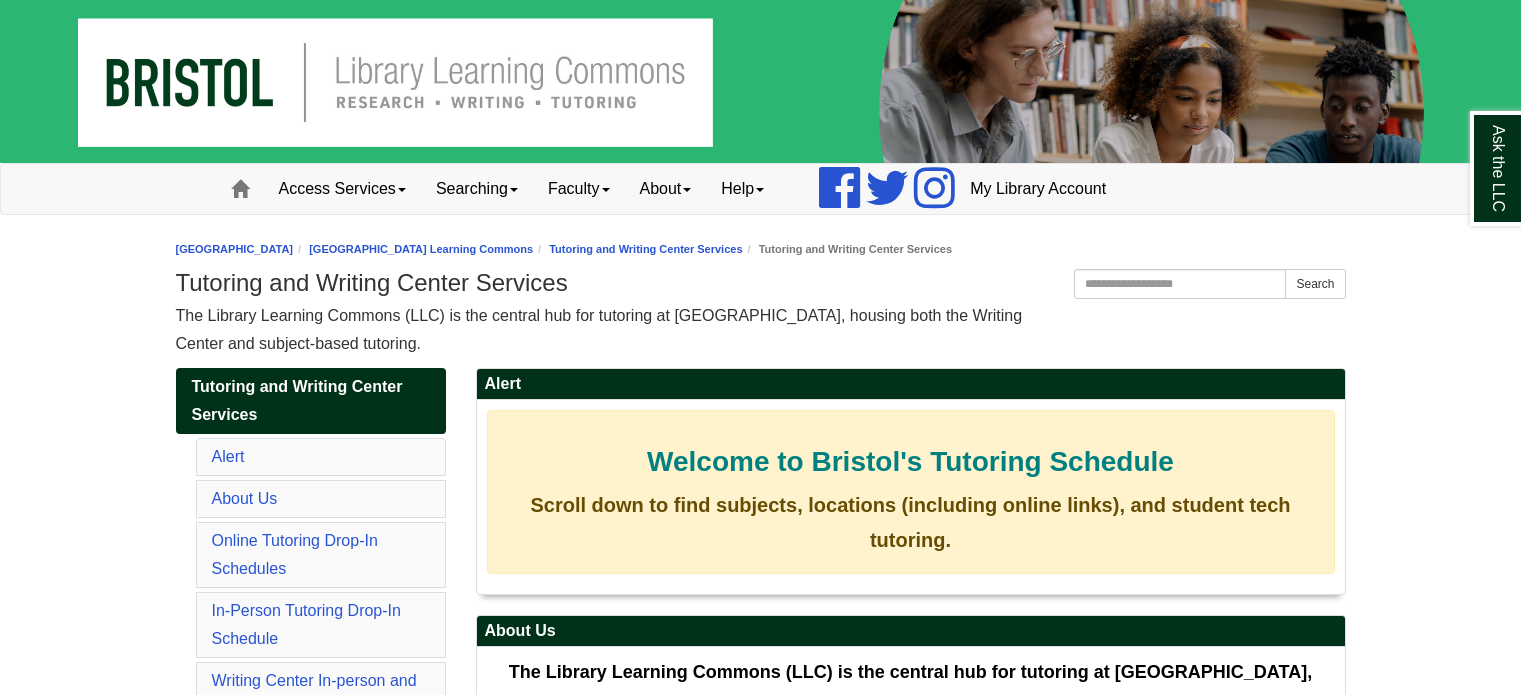 scroll, scrollTop: 0, scrollLeft: 0, axis: both 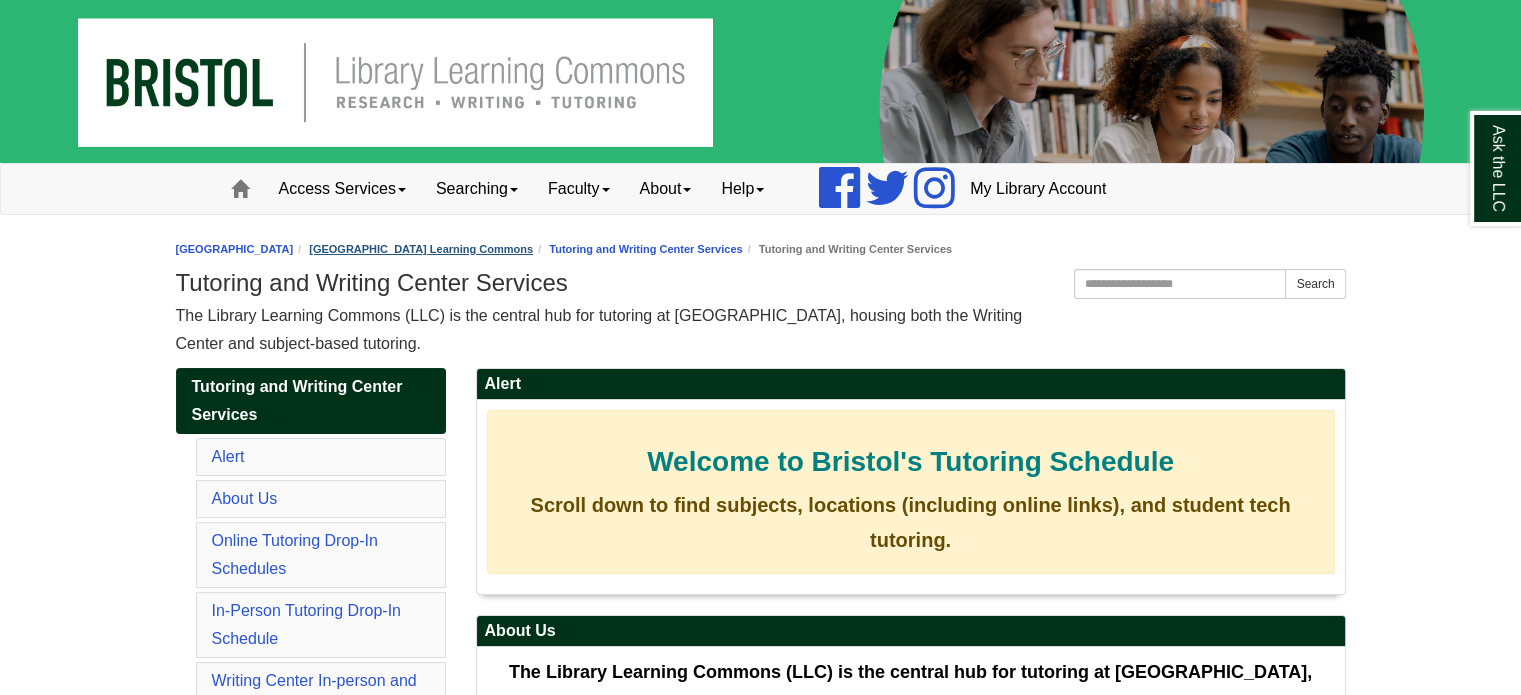 click on "[GEOGRAPHIC_DATA] Learning Commons" at bounding box center [413, 249] 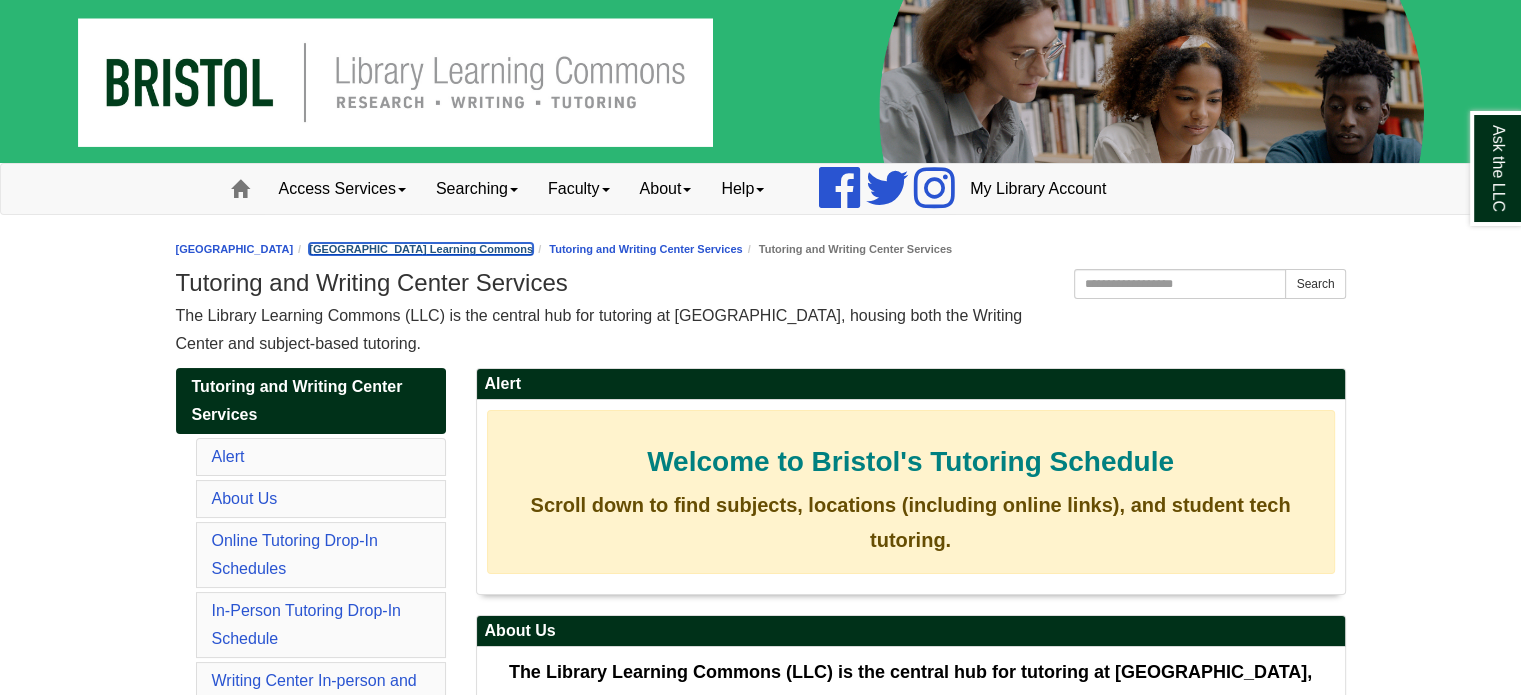 click on "[GEOGRAPHIC_DATA] Learning Commons" at bounding box center [421, 249] 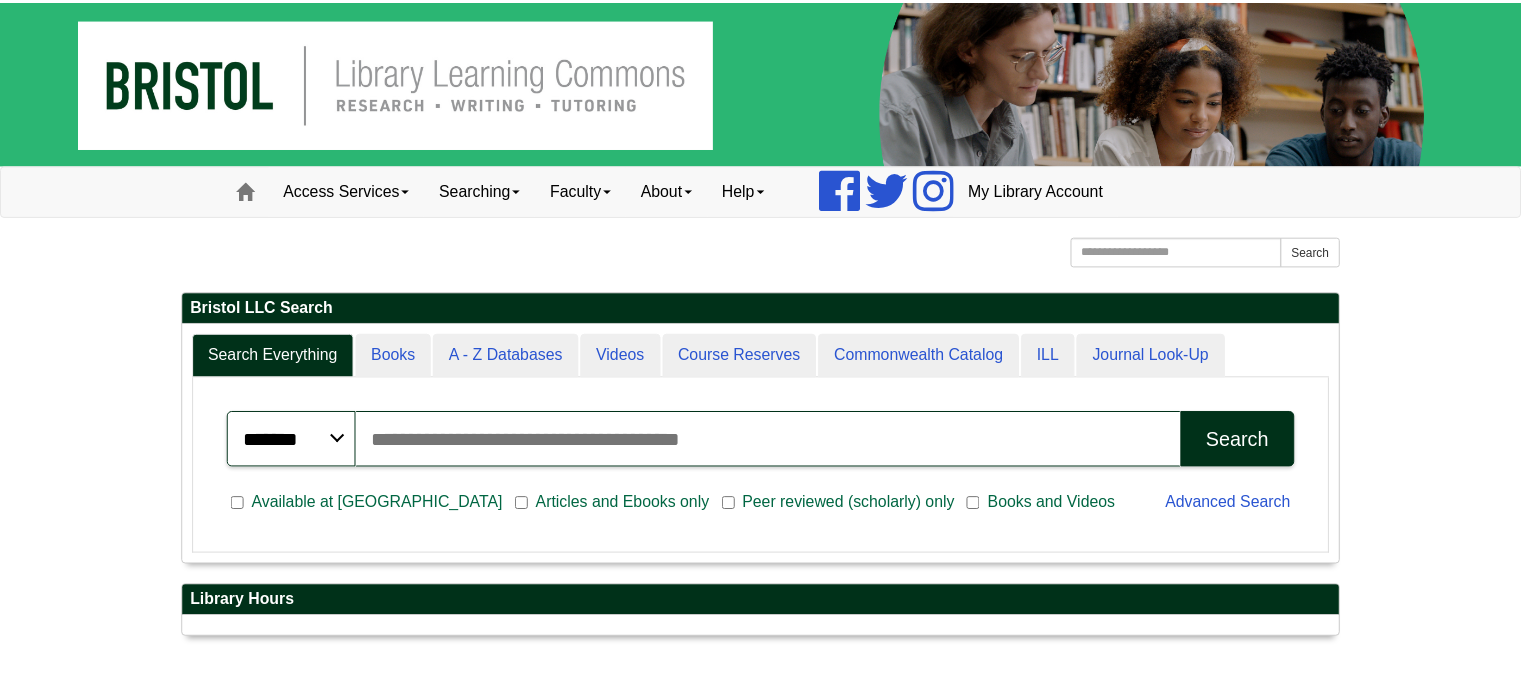 scroll, scrollTop: 0, scrollLeft: 0, axis: both 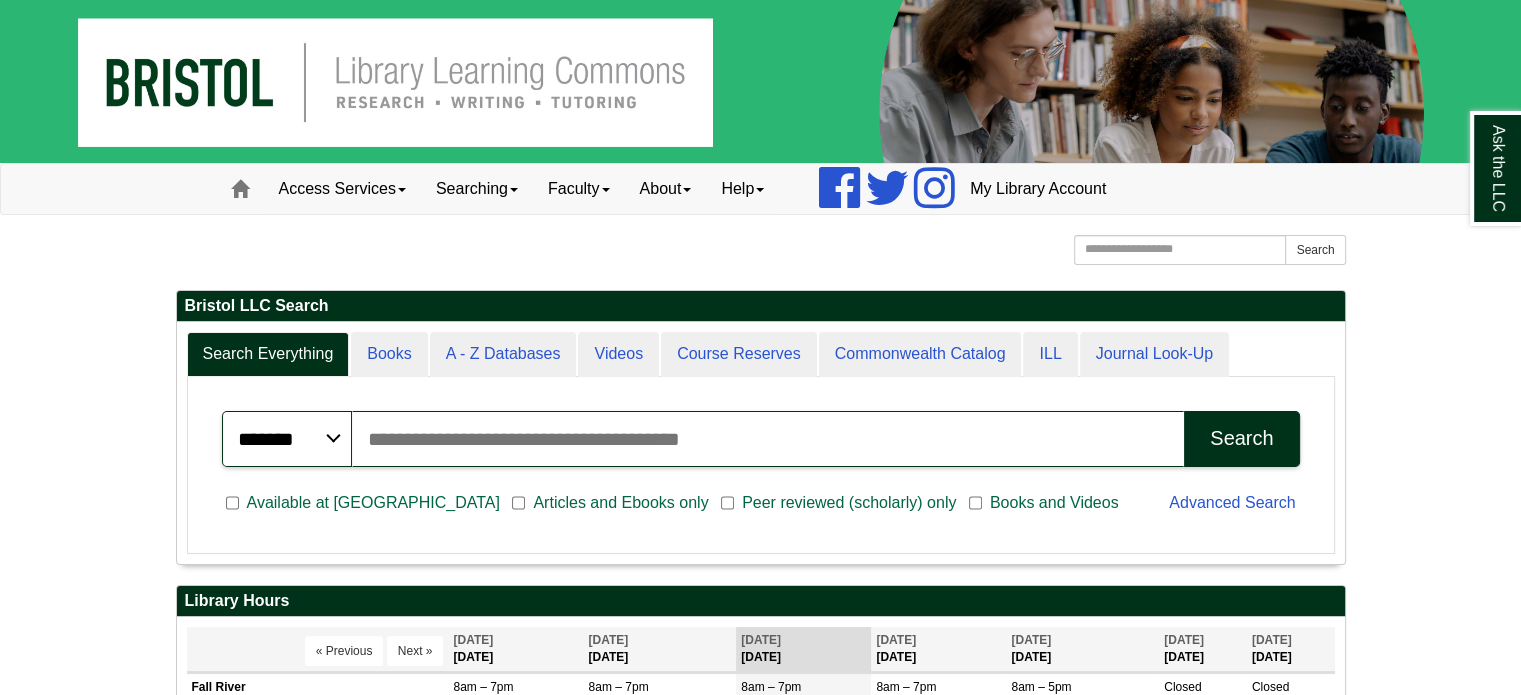 click on "Search articles, books, journals & more" at bounding box center (768, 439) 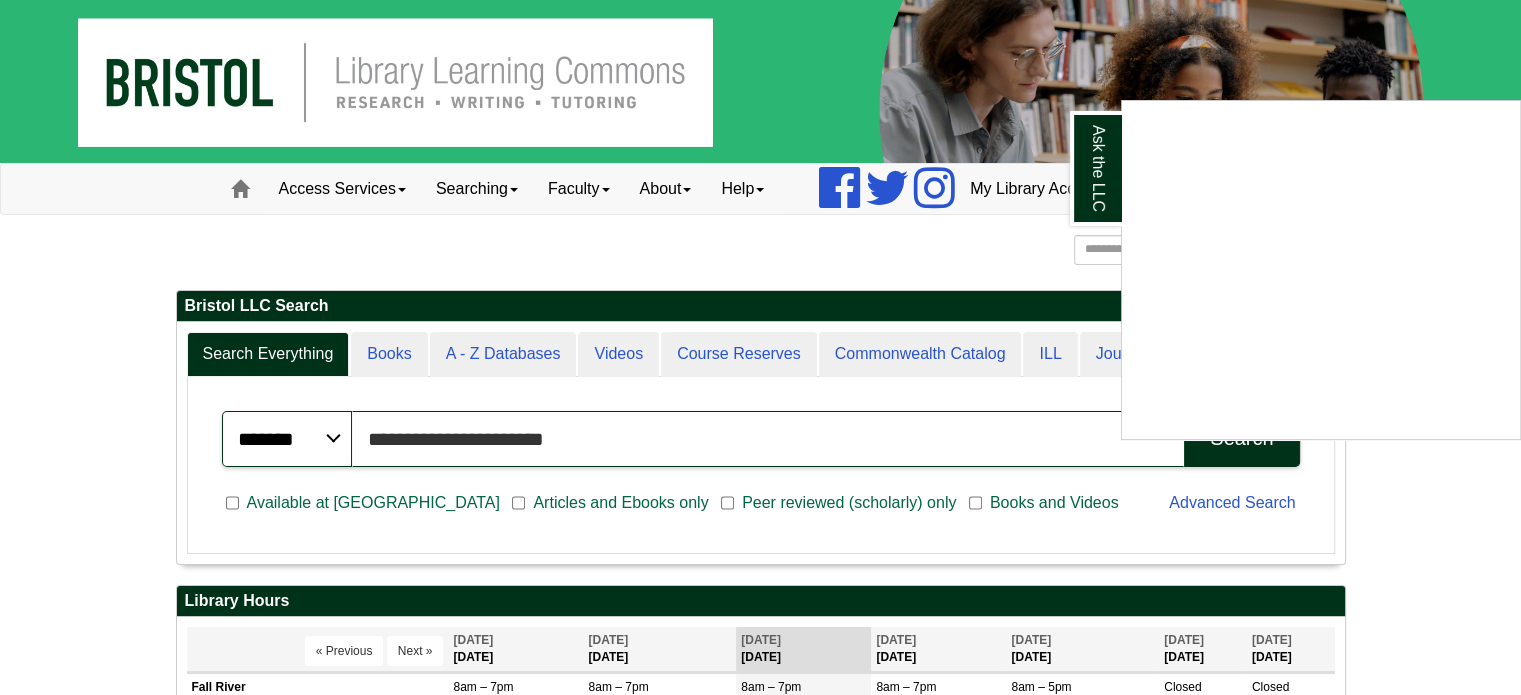 type on "**********" 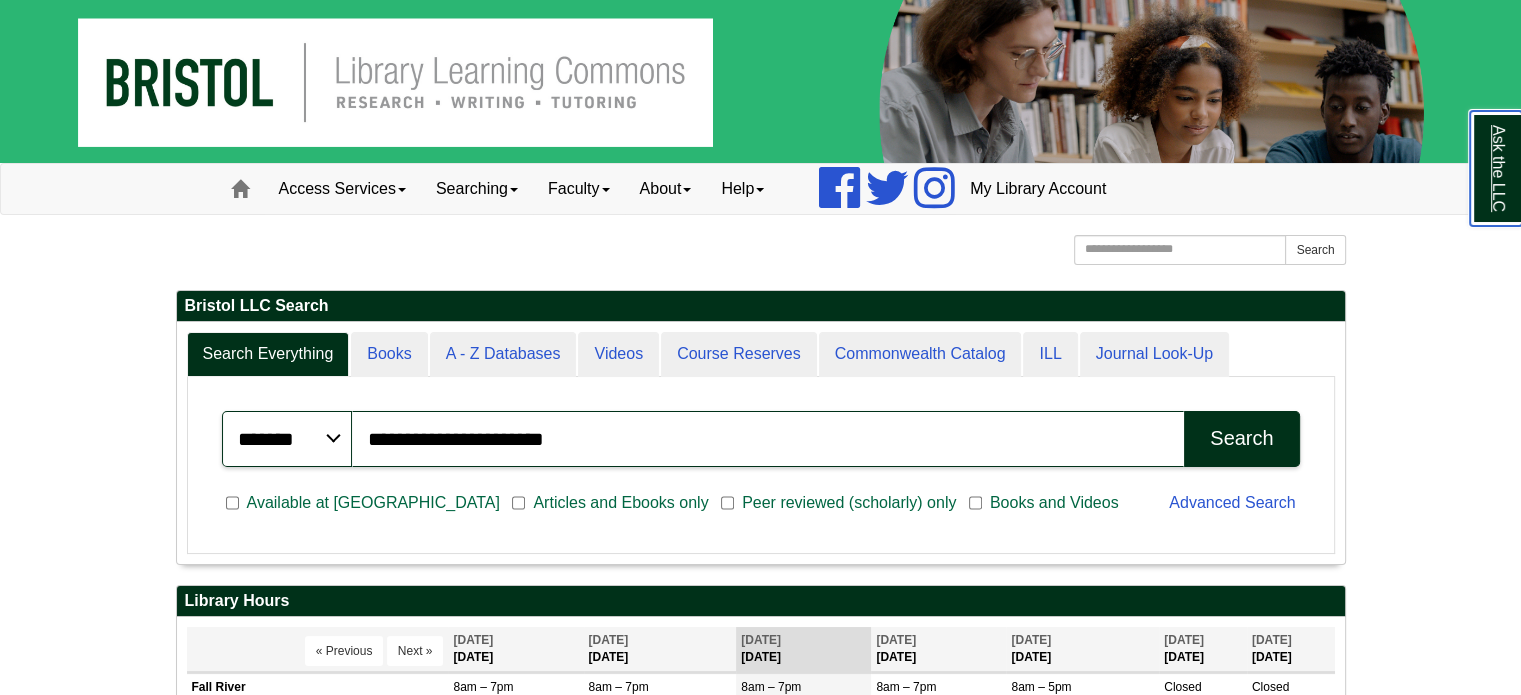 scroll, scrollTop: 10, scrollLeft: 9, axis: both 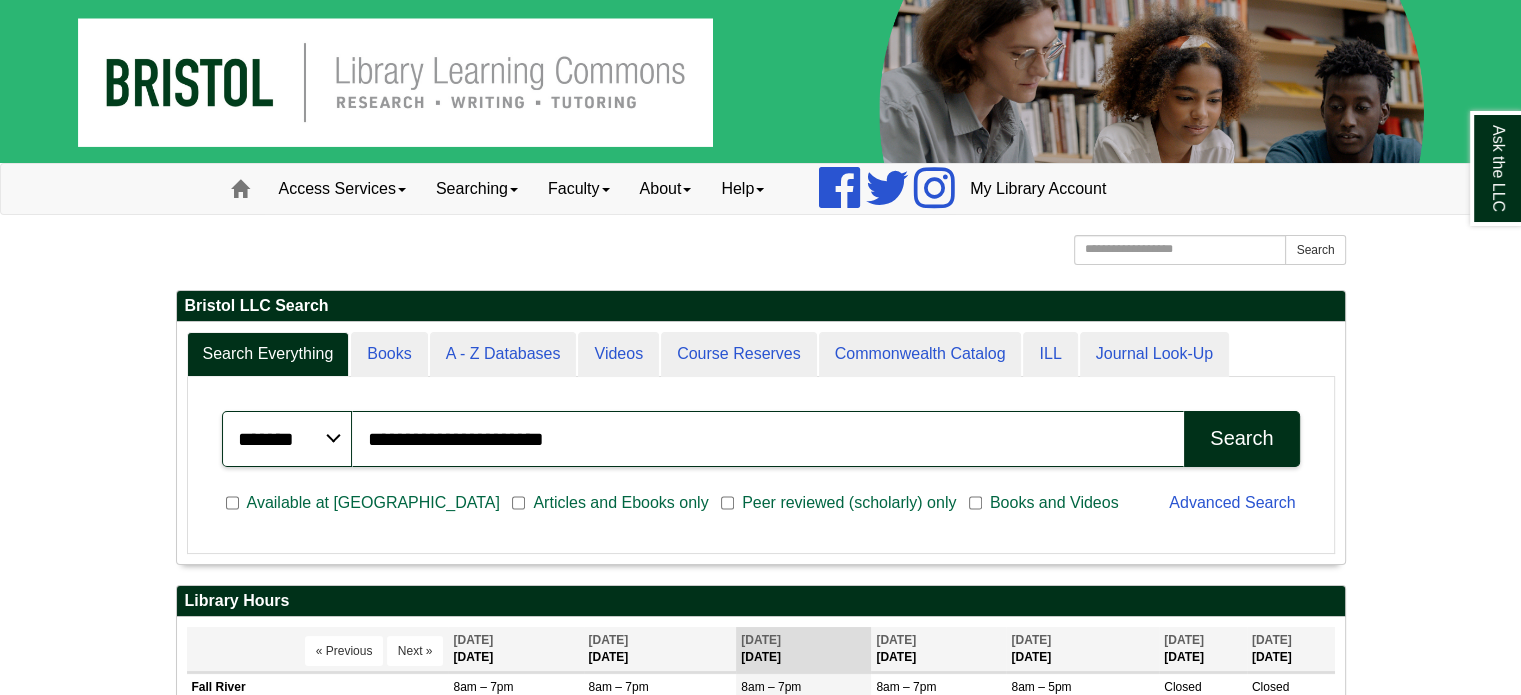 click on "Search" at bounding box center [1241, 439] 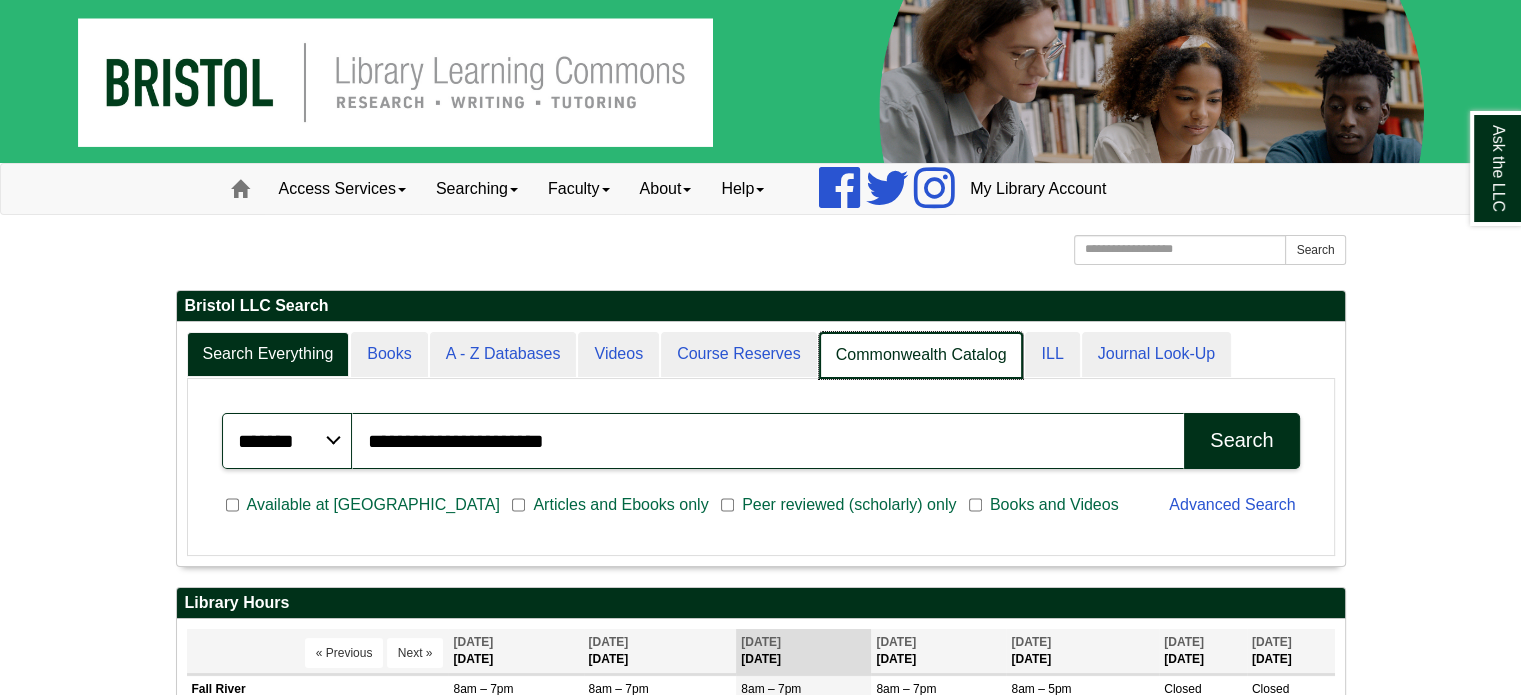 scroll, scrollTop: 10, scrollLeft: 9, axis: both 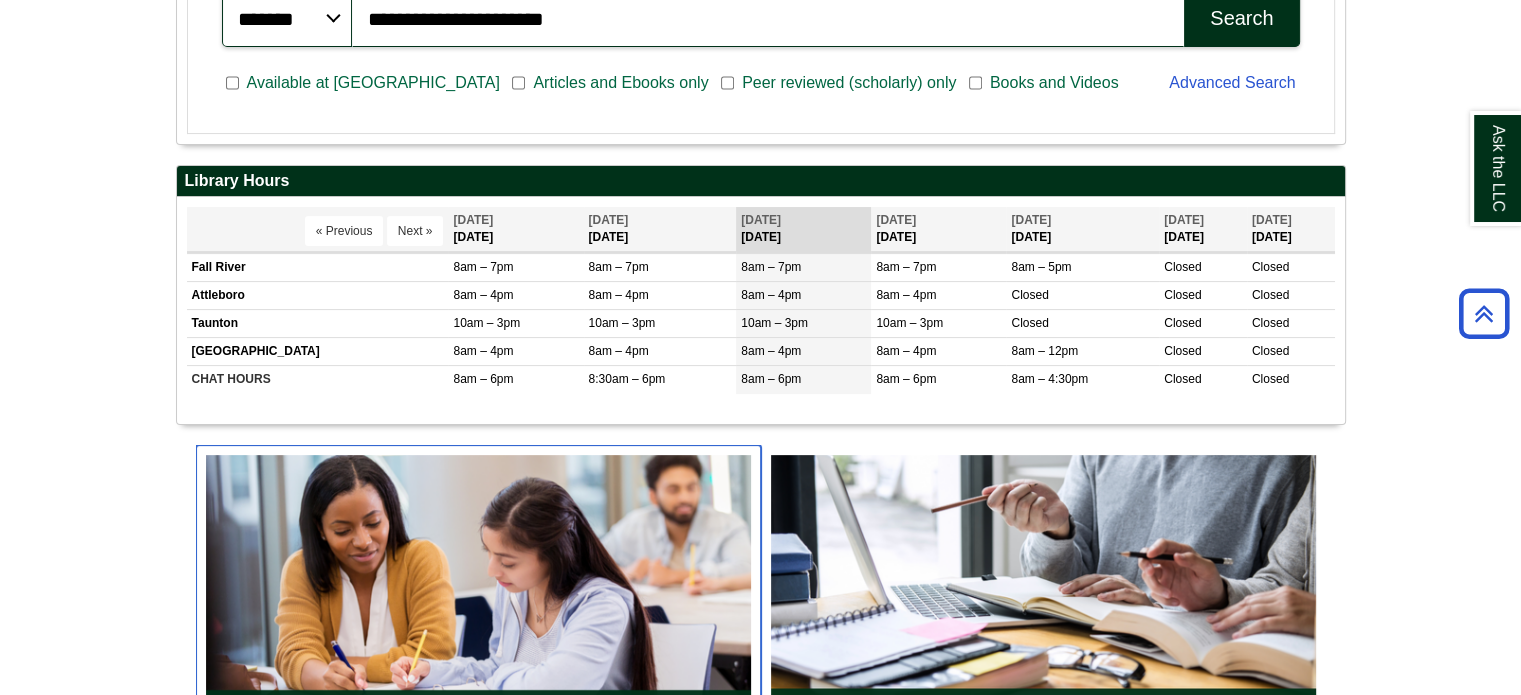 click at bounding box center [478, 597] 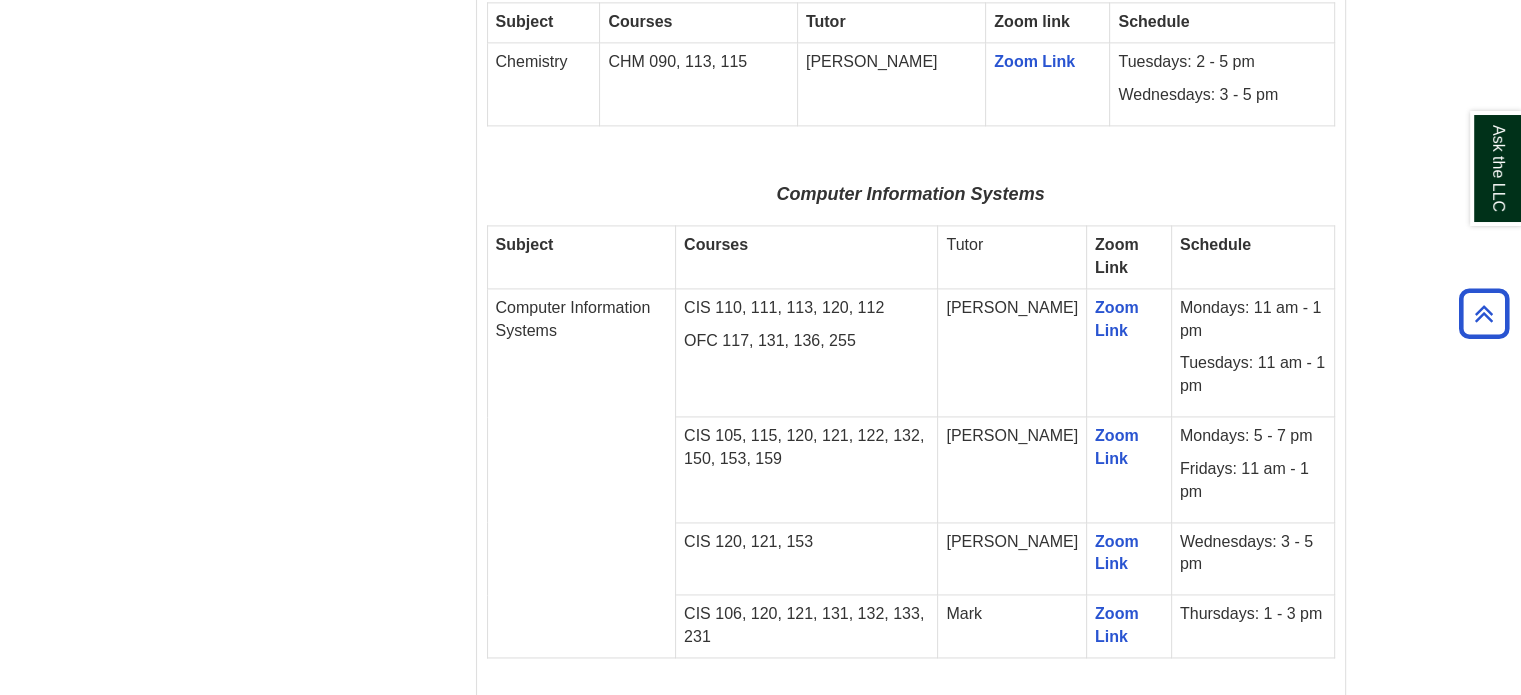 scroll, scrollTop: 2862, scrollLeft: 0, axis: vertical 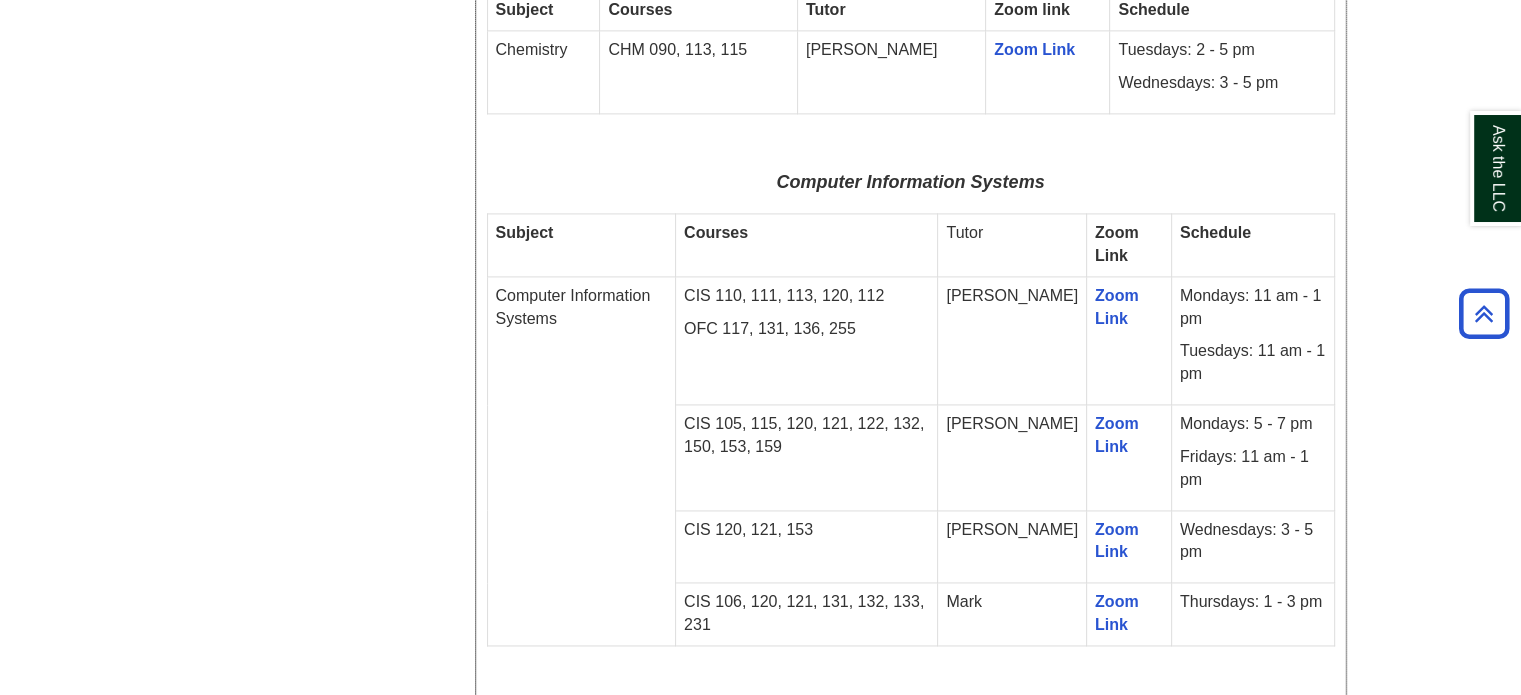 click on "Wednesdays: 3 - 5 pm" at bounding box center (1253, 542) 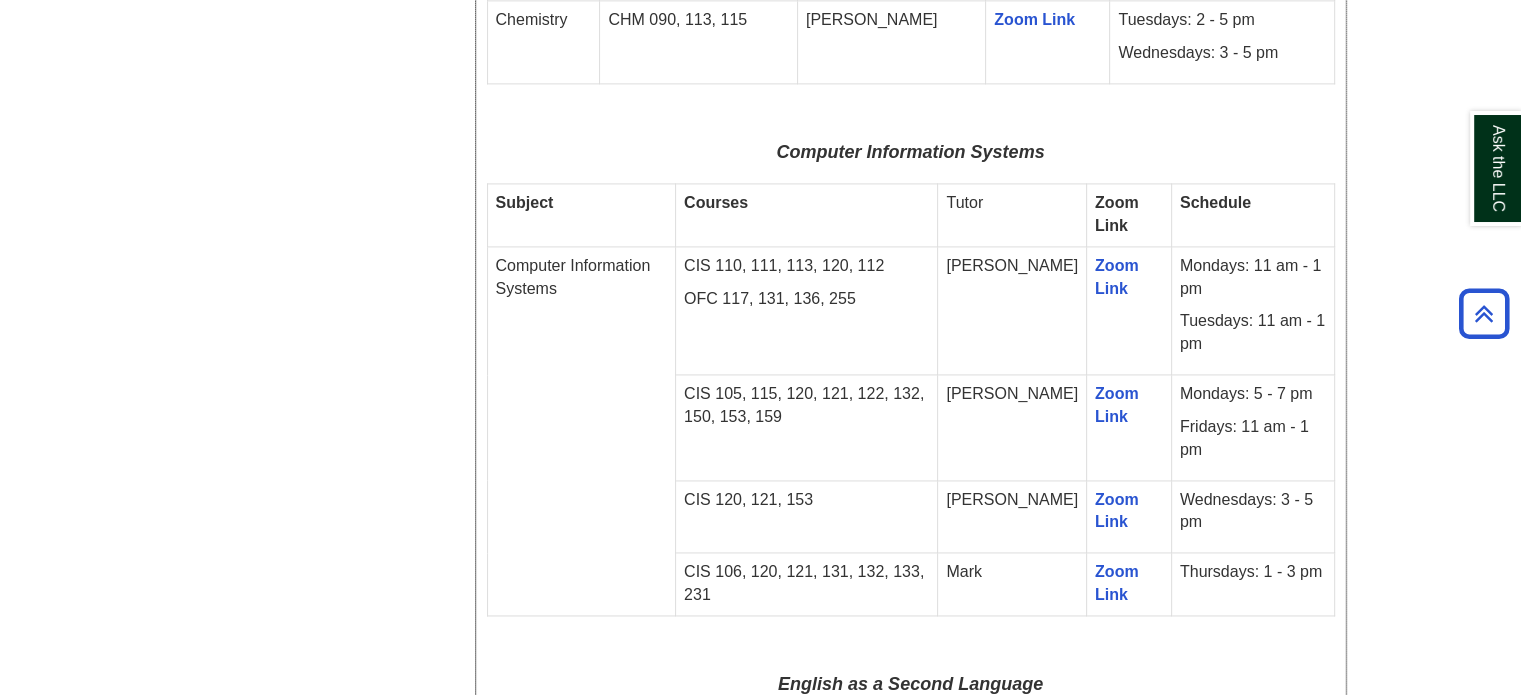 scroll, scrollTop: 2896, scrollLeft: 0, axis: vertical 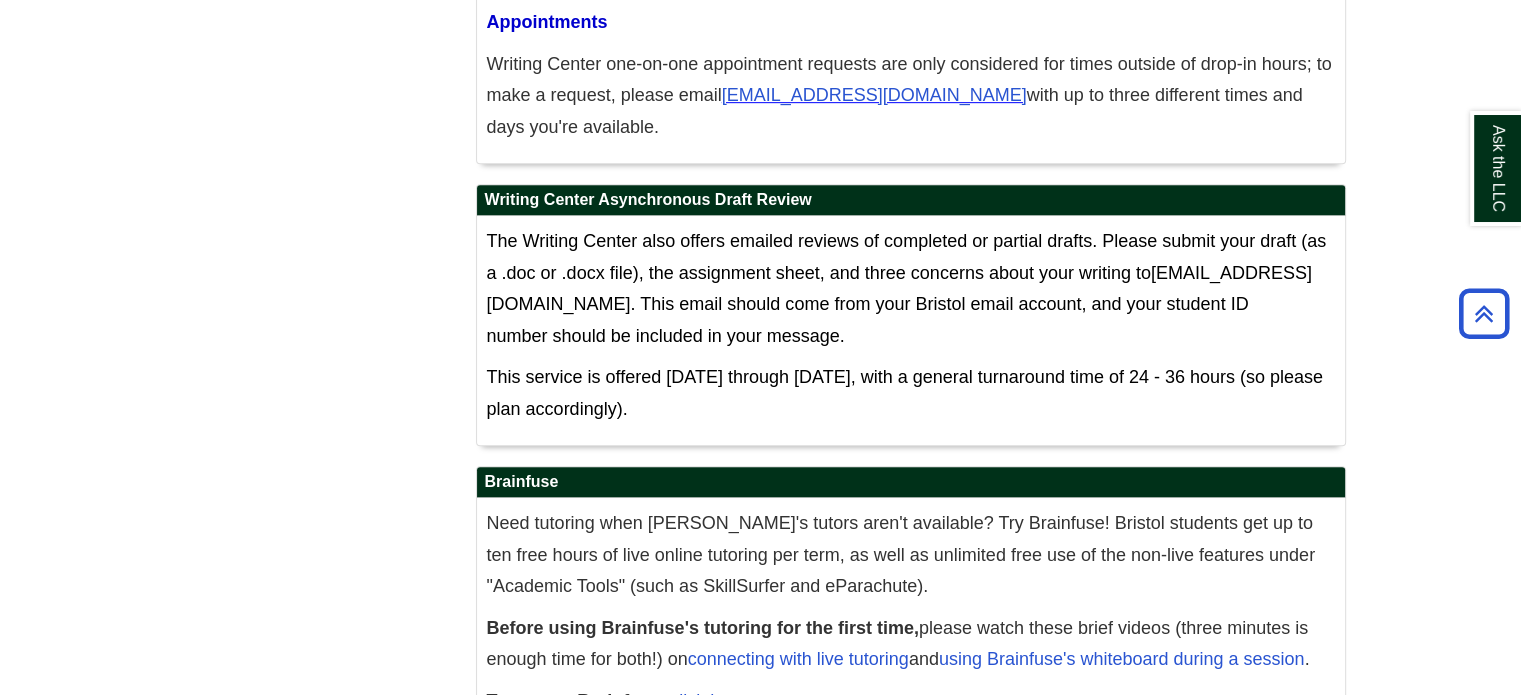 click on "Staff Login" at bounding box center [1293, 781] 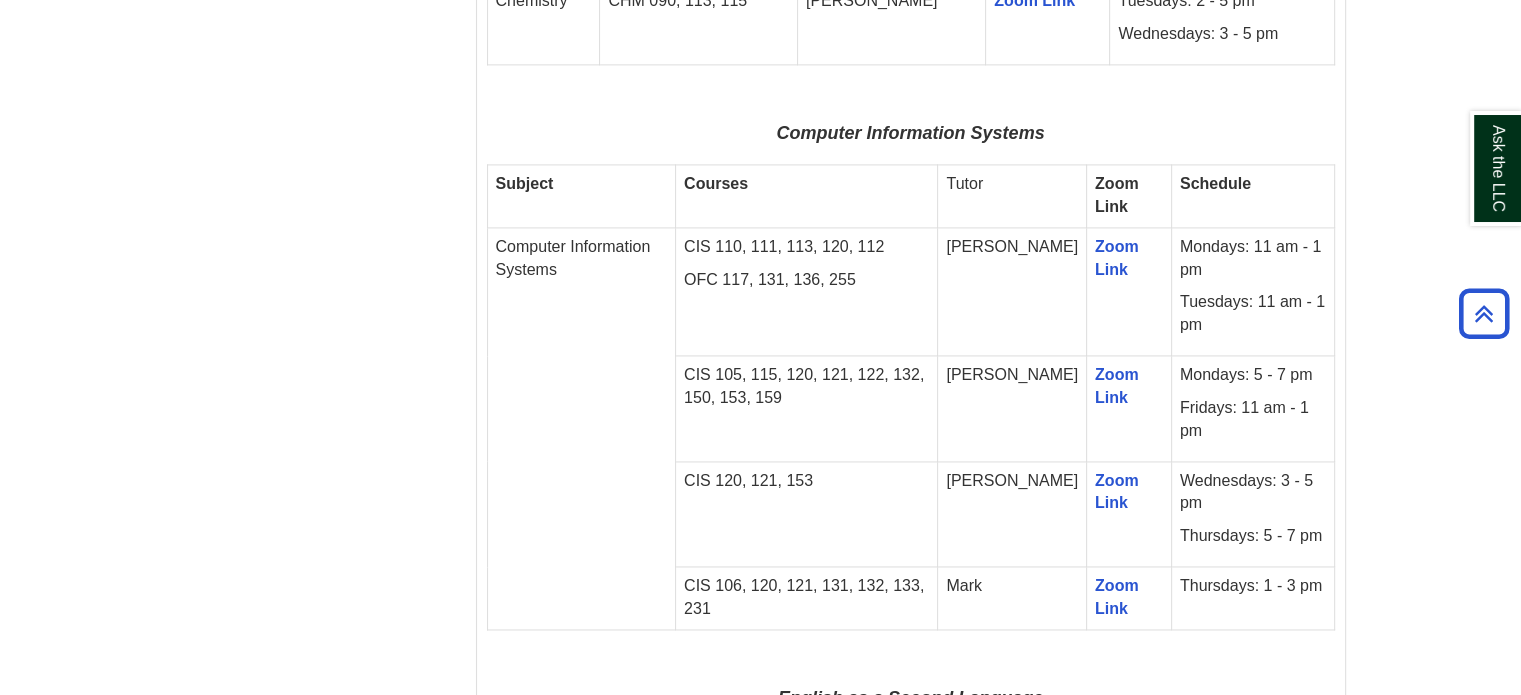 scroll, scrollTop: 2910, scrollLeft: 0, axis: vertical 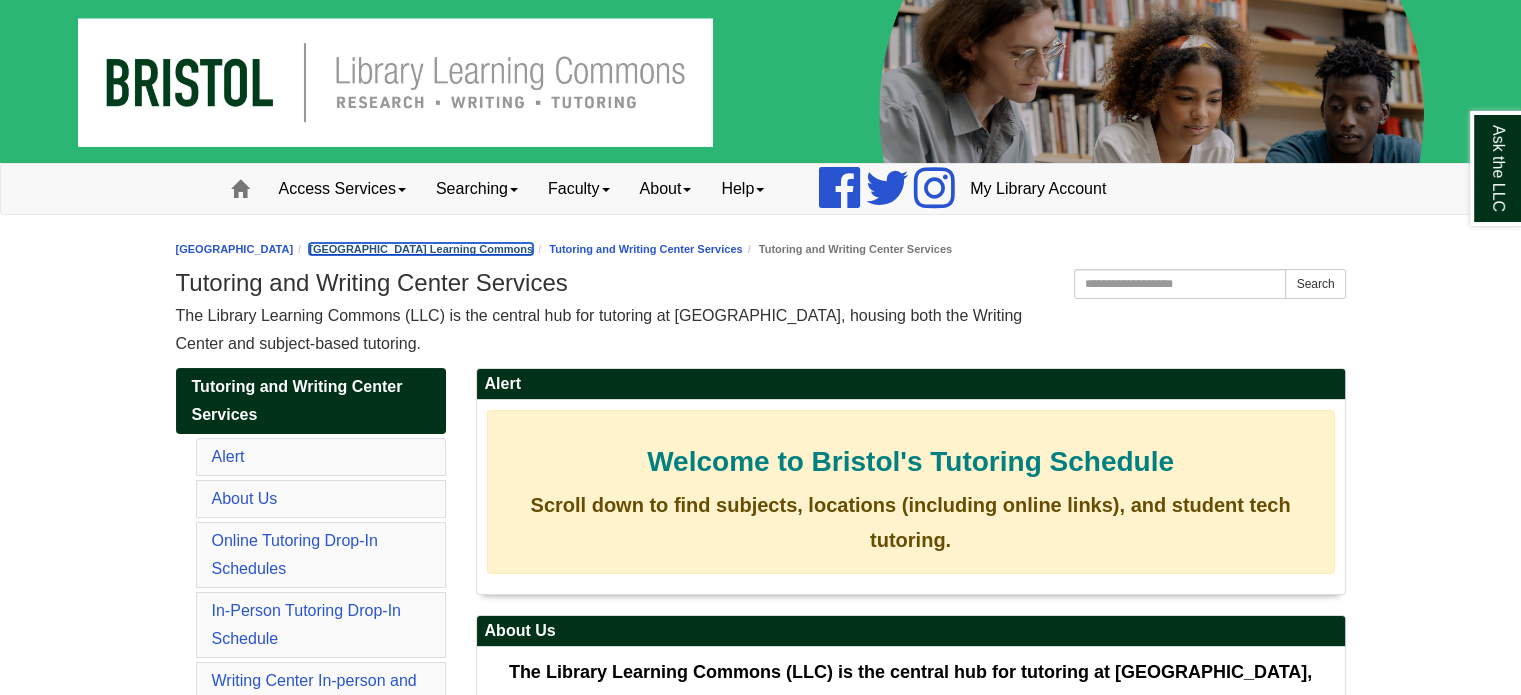 click on "[GEOGRAPHIC_DATA] Learning Commons" at bounding box center [421, 249] 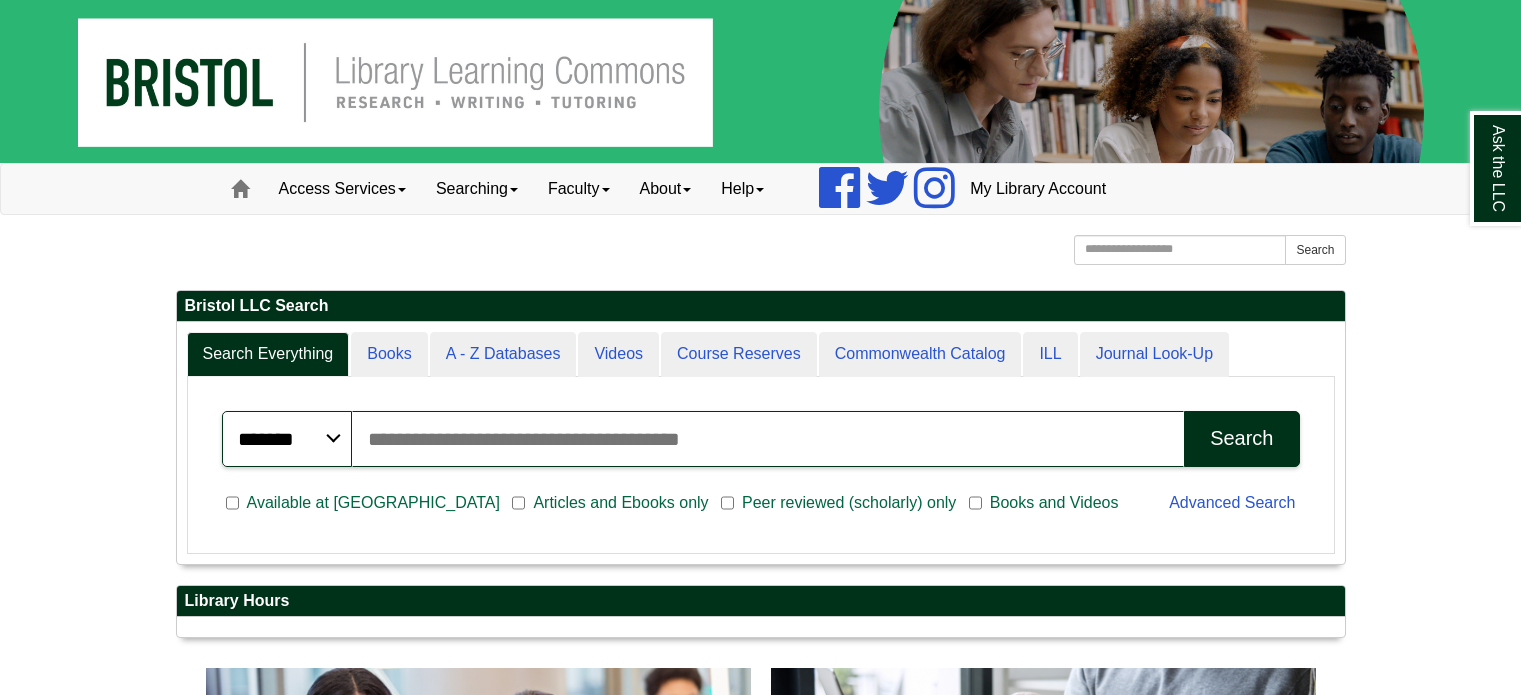 scroll, scrollTop: 0, scrollLeft: 0, axis: both 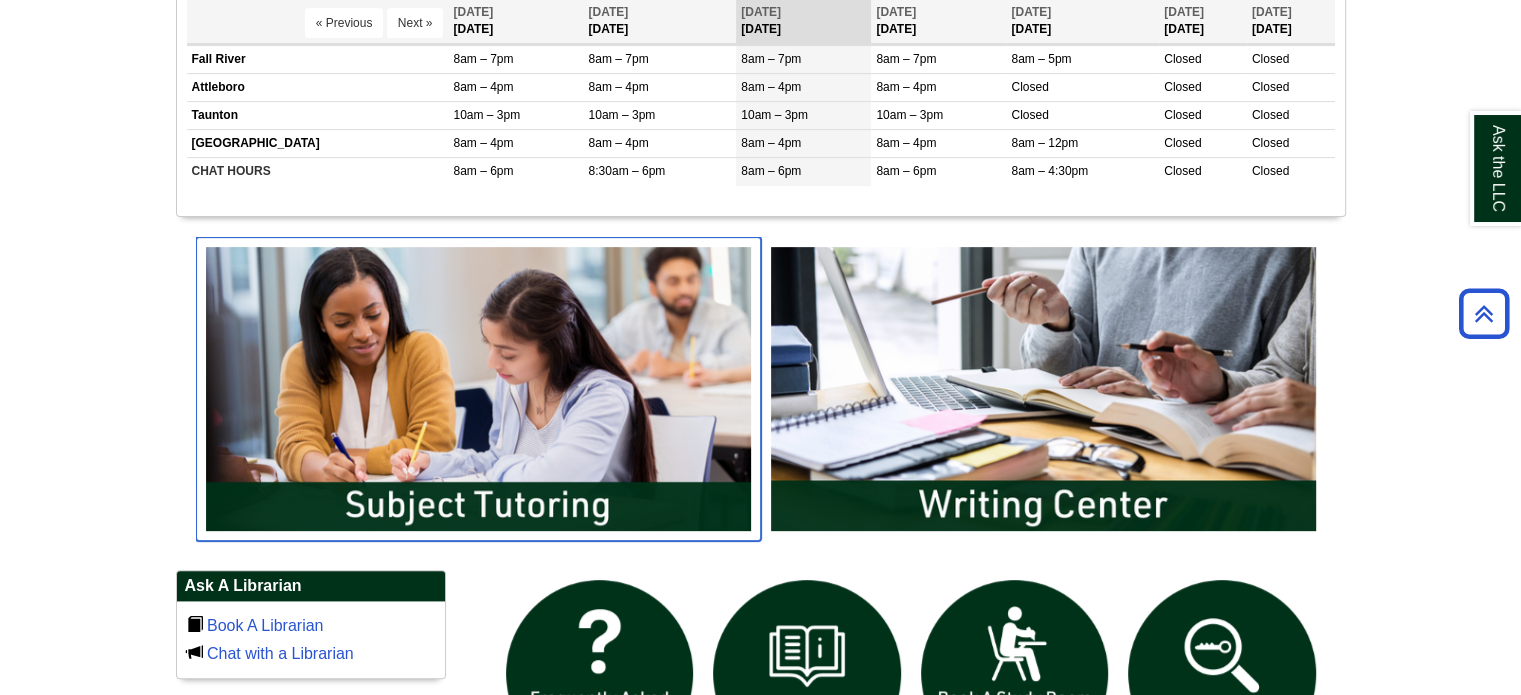 click at bounding box center [478, 389] 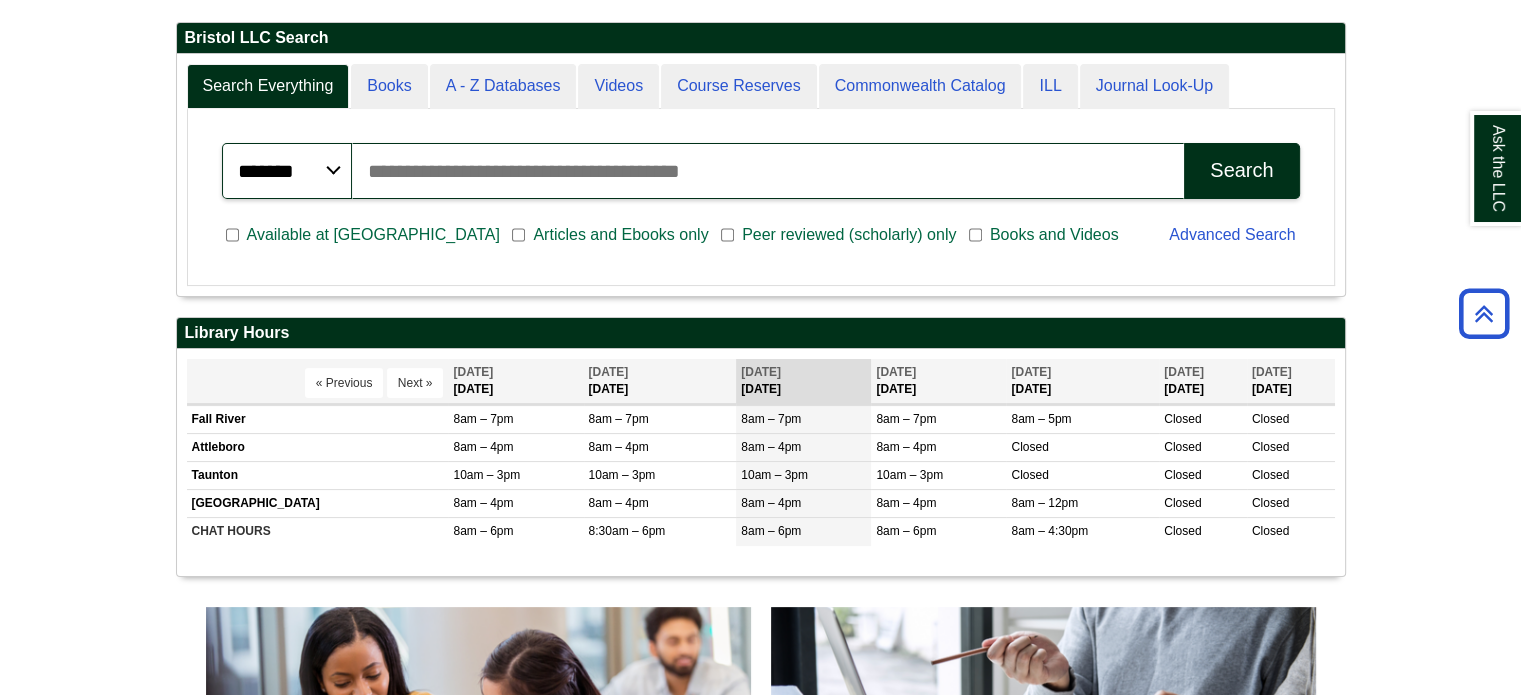 scroll, scrollTop: 0, scrollLeft: 0, axis: both 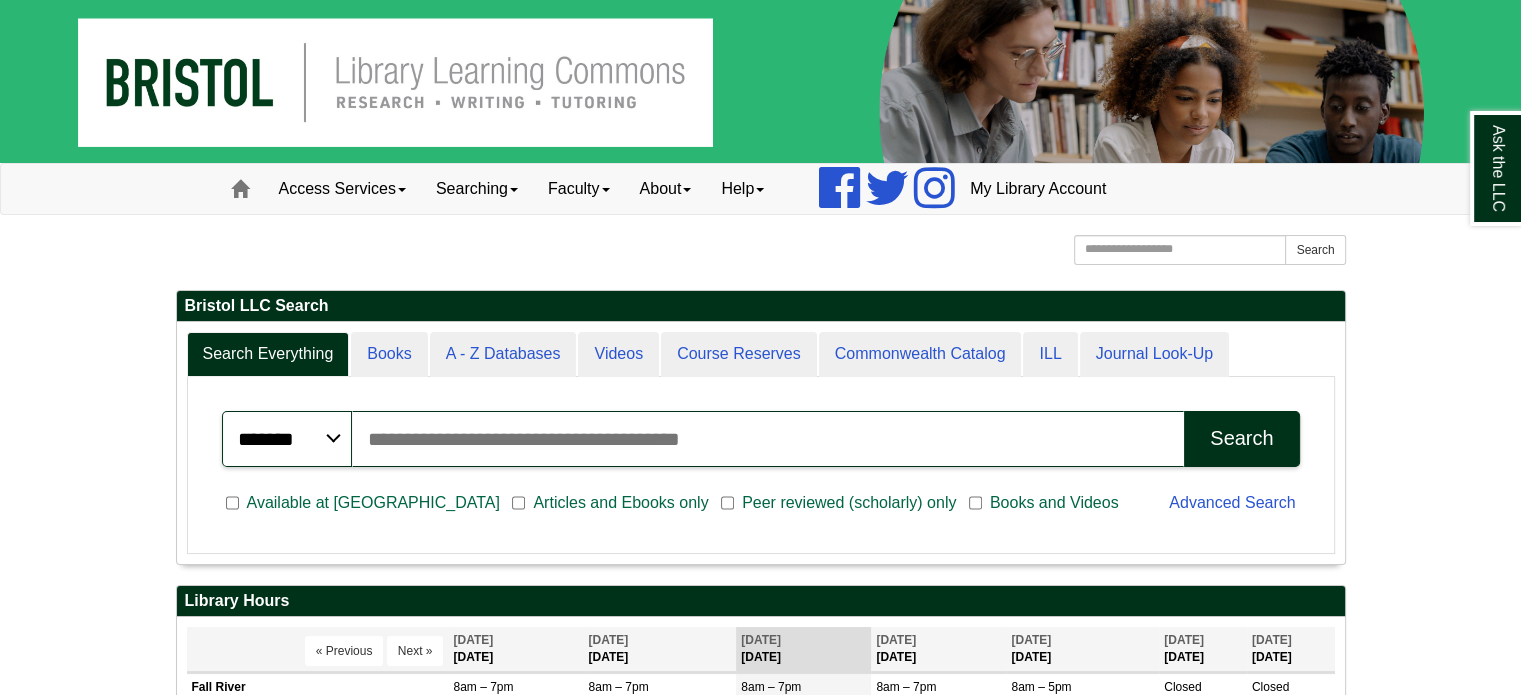click on "Search articles, books, journals & more" at bounding box center [768, 439] 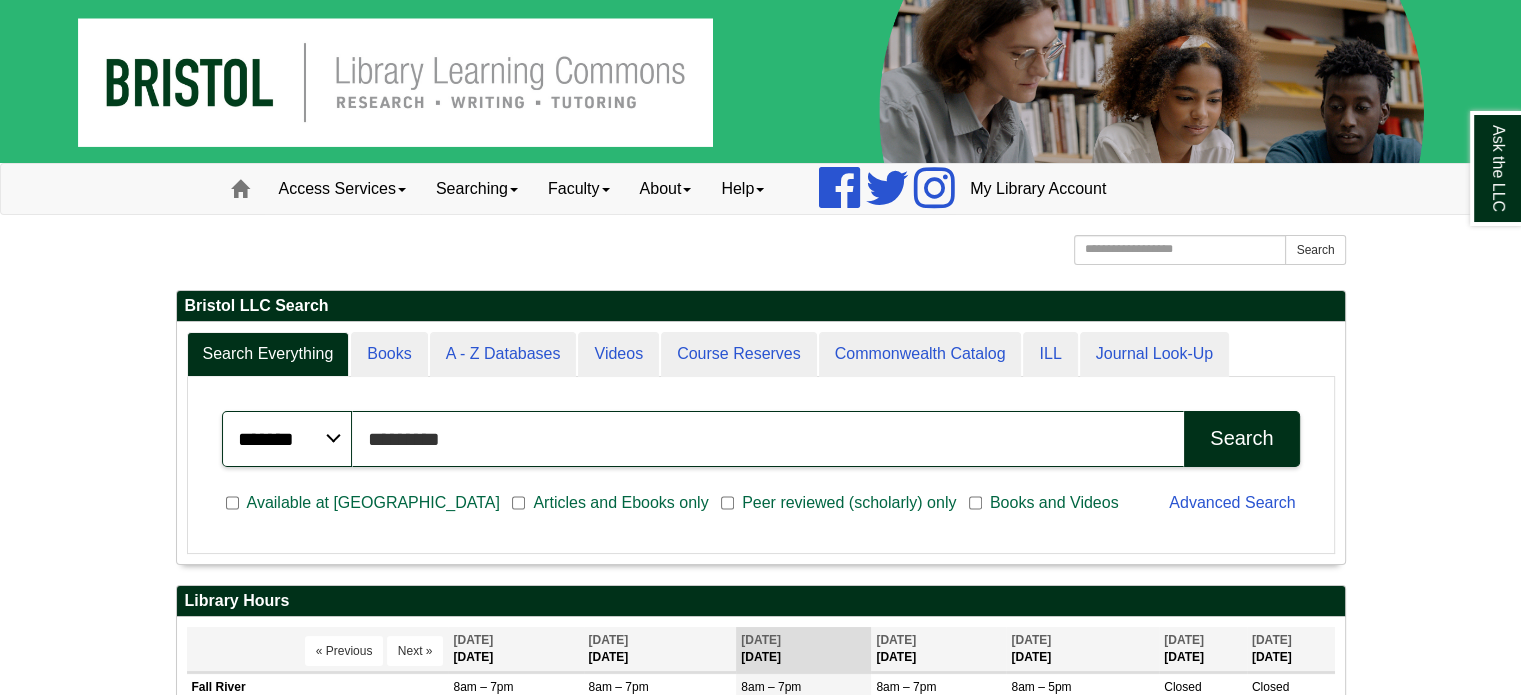 type on "*********" 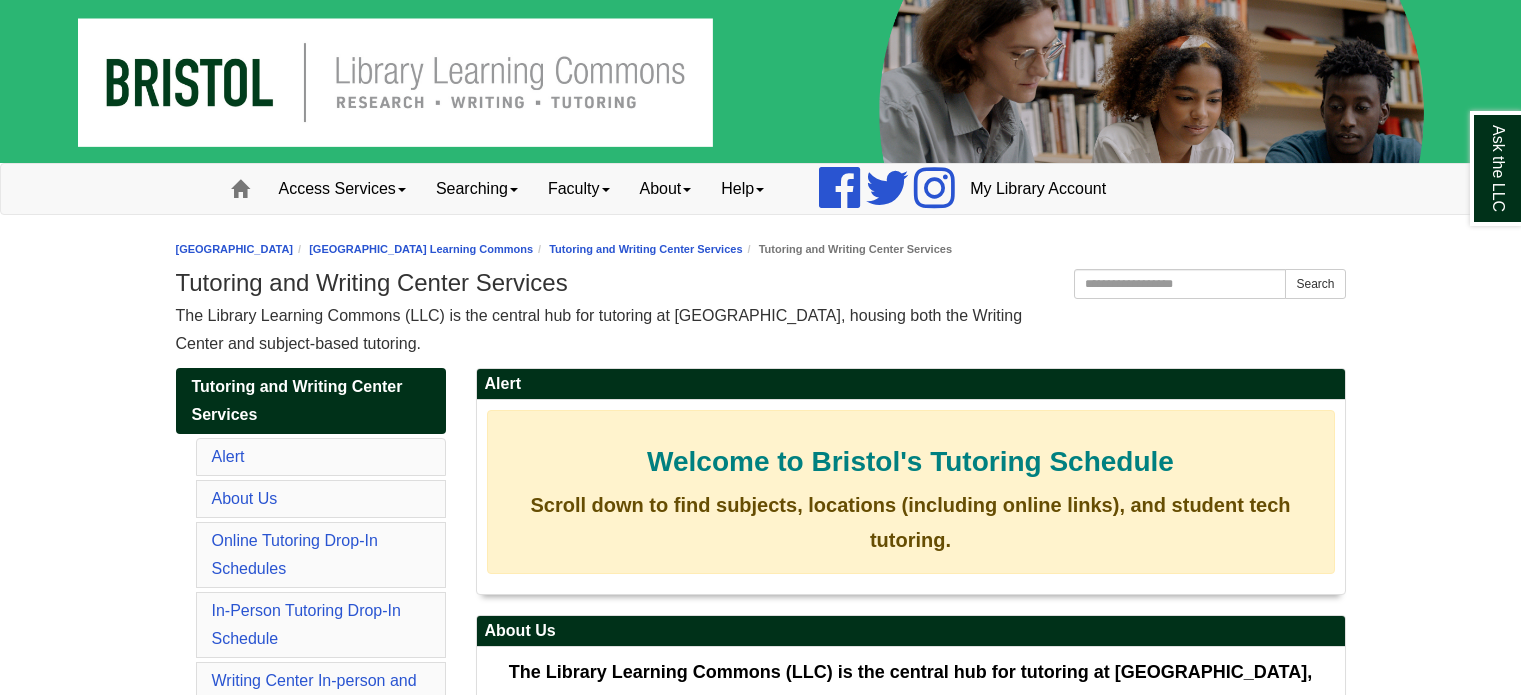 scroll, scrollTop: 0, scrollLeft: 0, axis: both 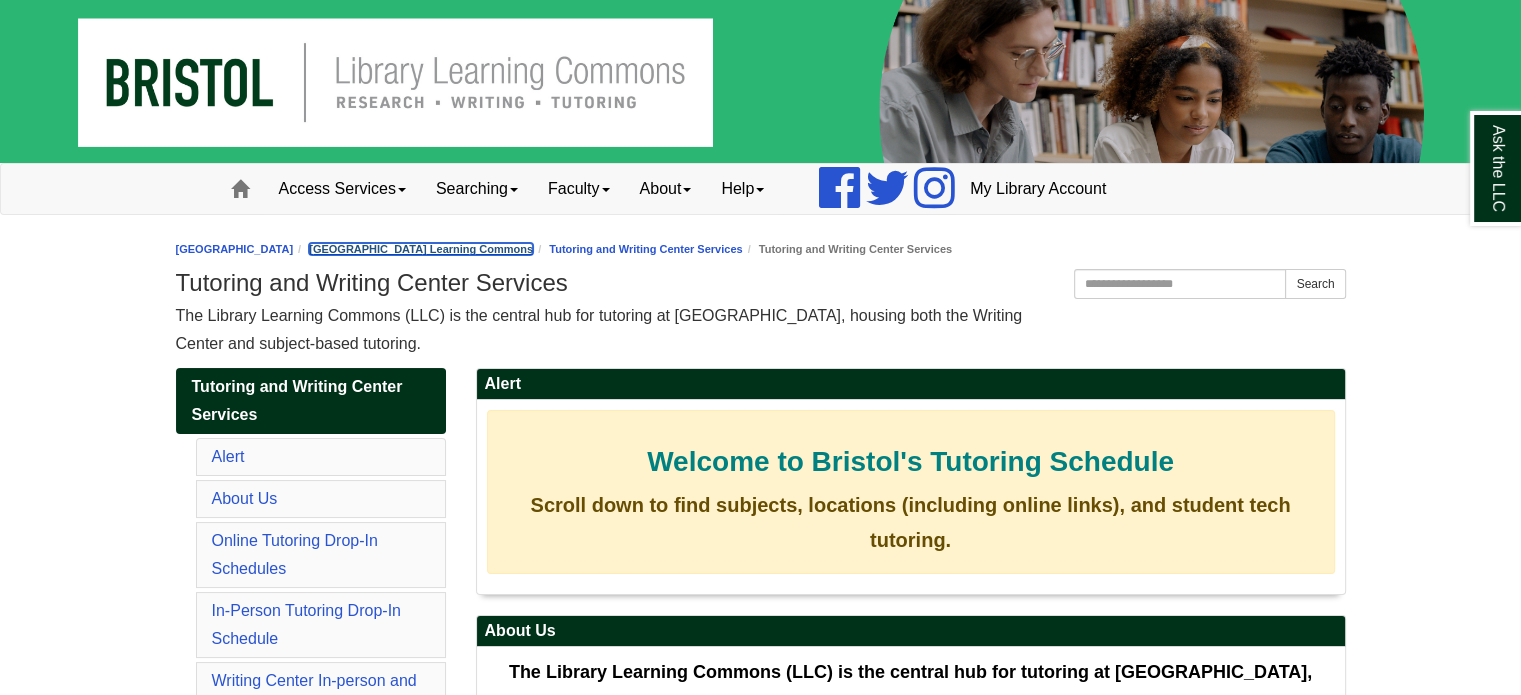 click on "[GEOGRAPHIC_DATA] Learning Commons" at bounding box center [421, 249] 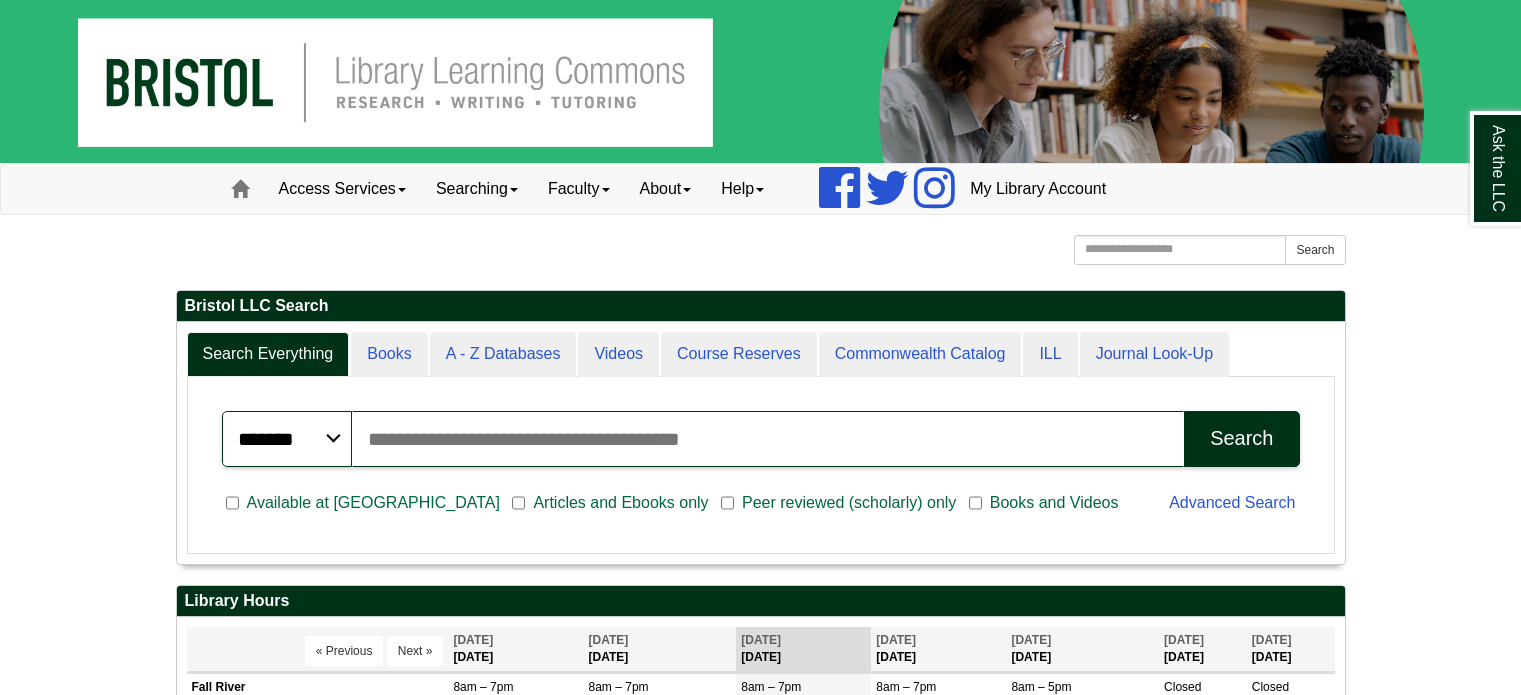 scroll, scrollTop: 0, scrollLeft: 0, axis: both 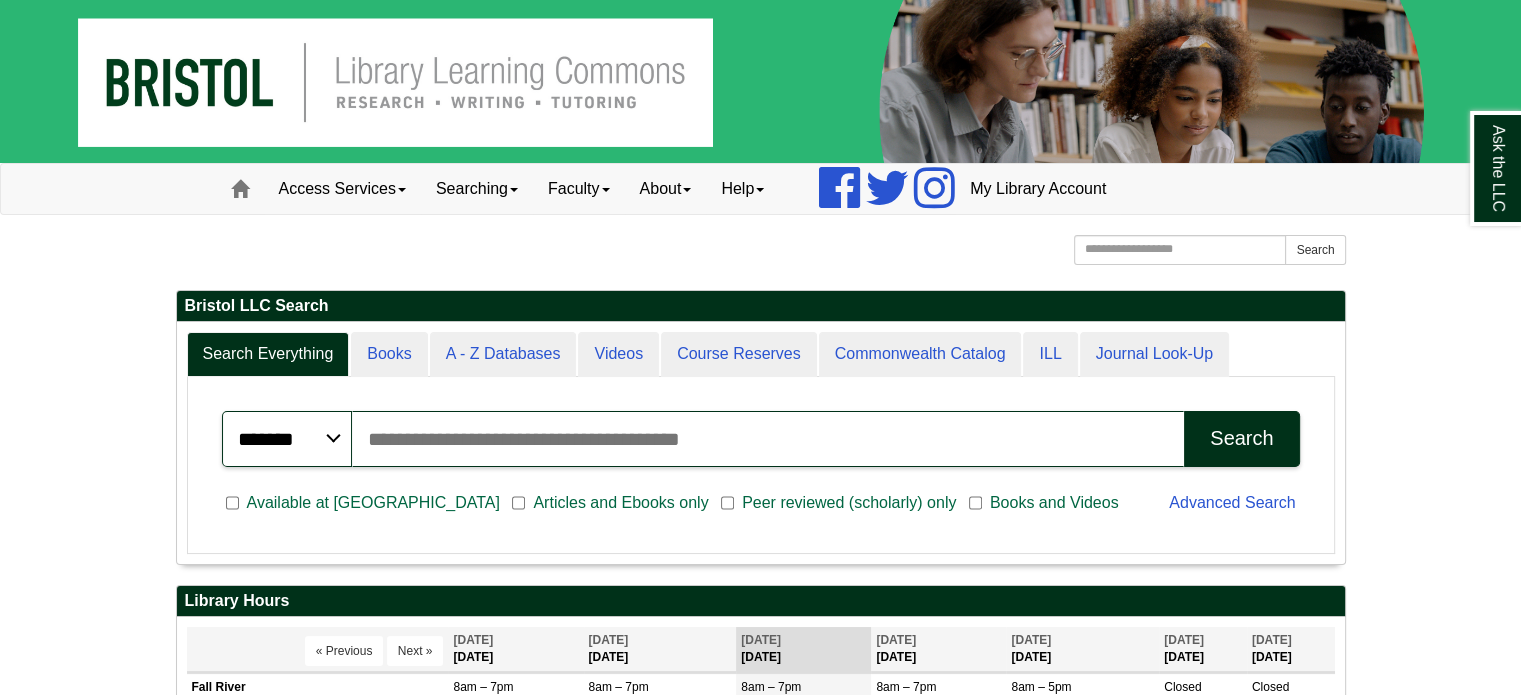click on "Search articles, books, journals & more" at bounding box center (768, 439) 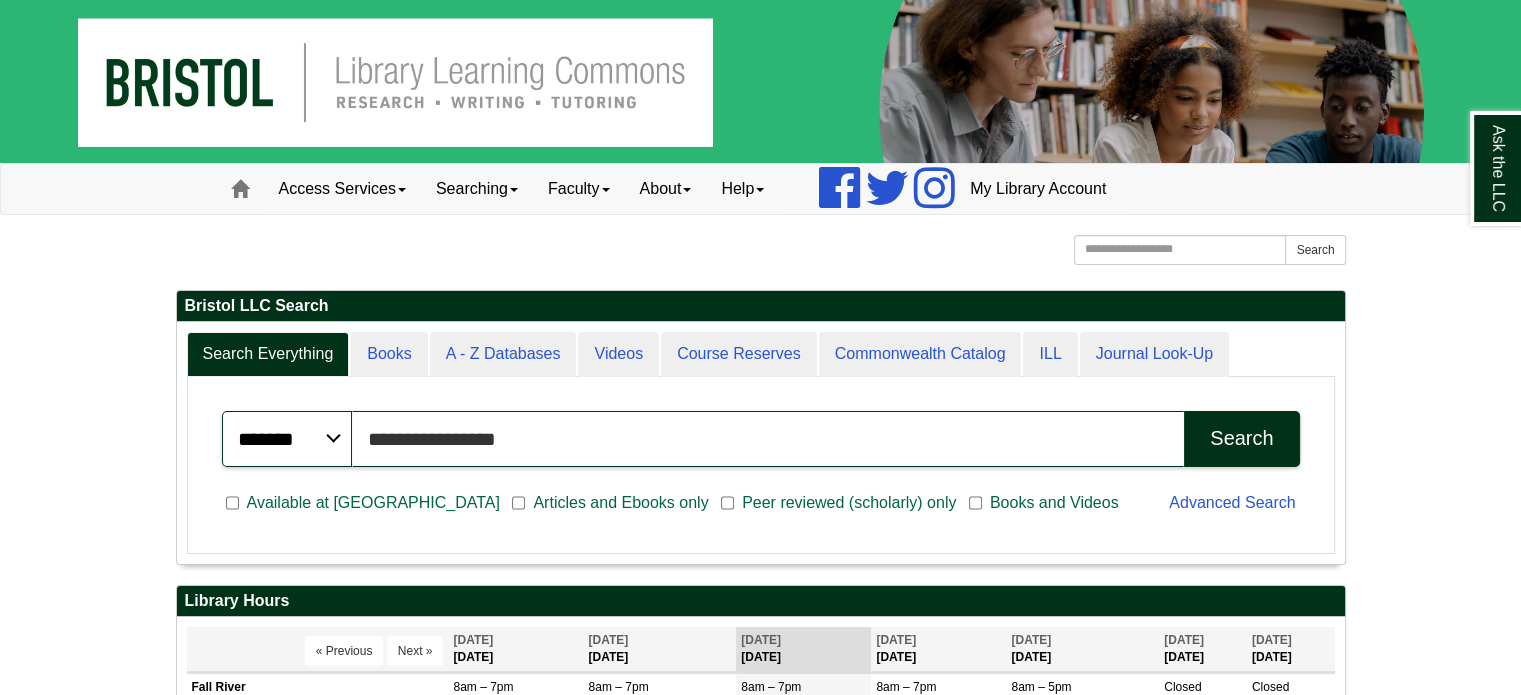 click on "**********" at bounding box center [768, 439] 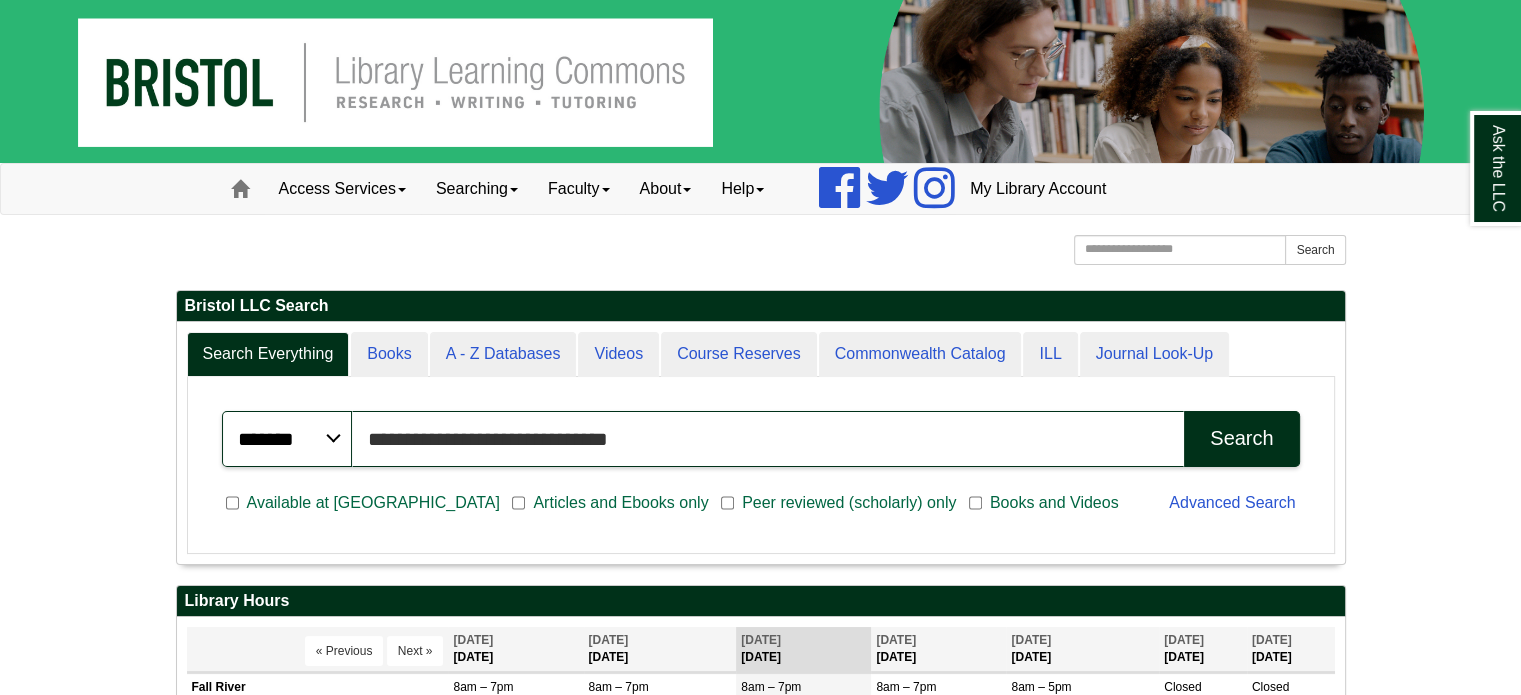 type on "**********" 